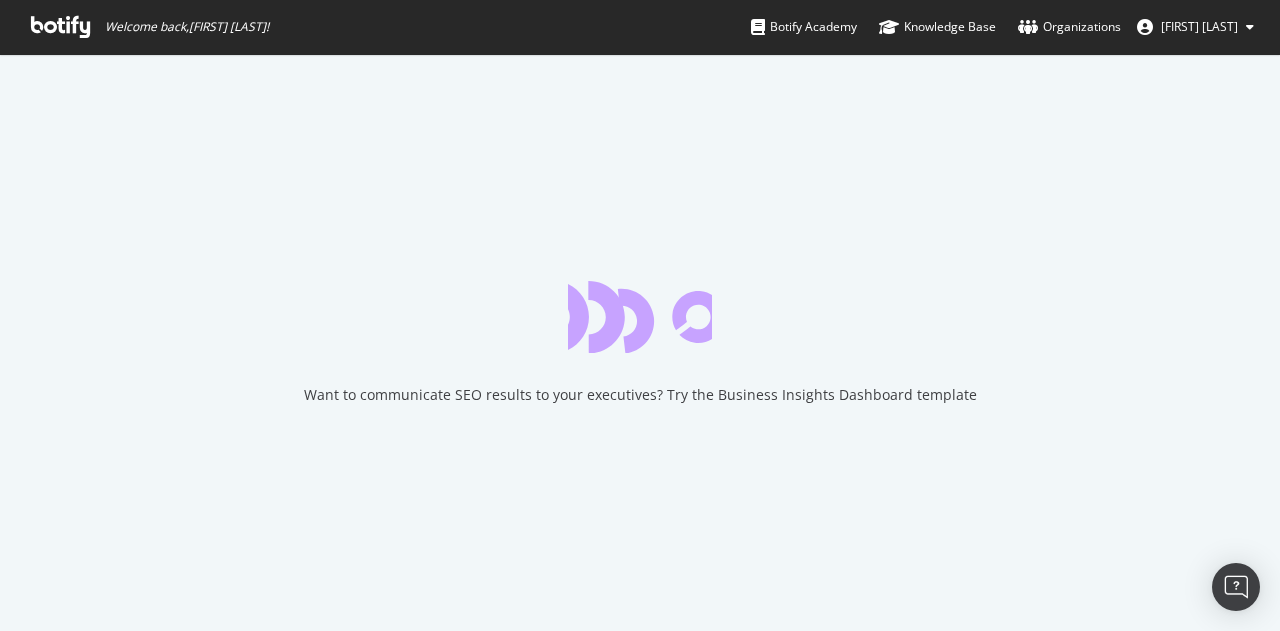 scroll, scrollTop: 0, scrollLeft: 0, axis: both 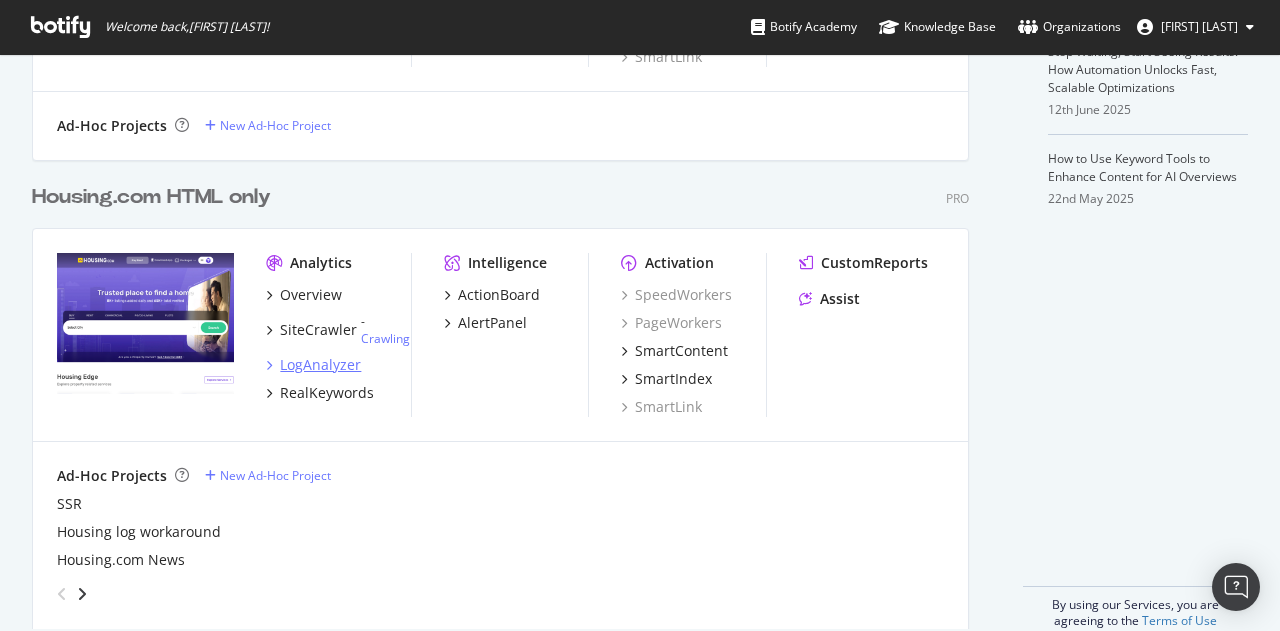 click on "LogAnalyzer" at bounding box center [320, 365] 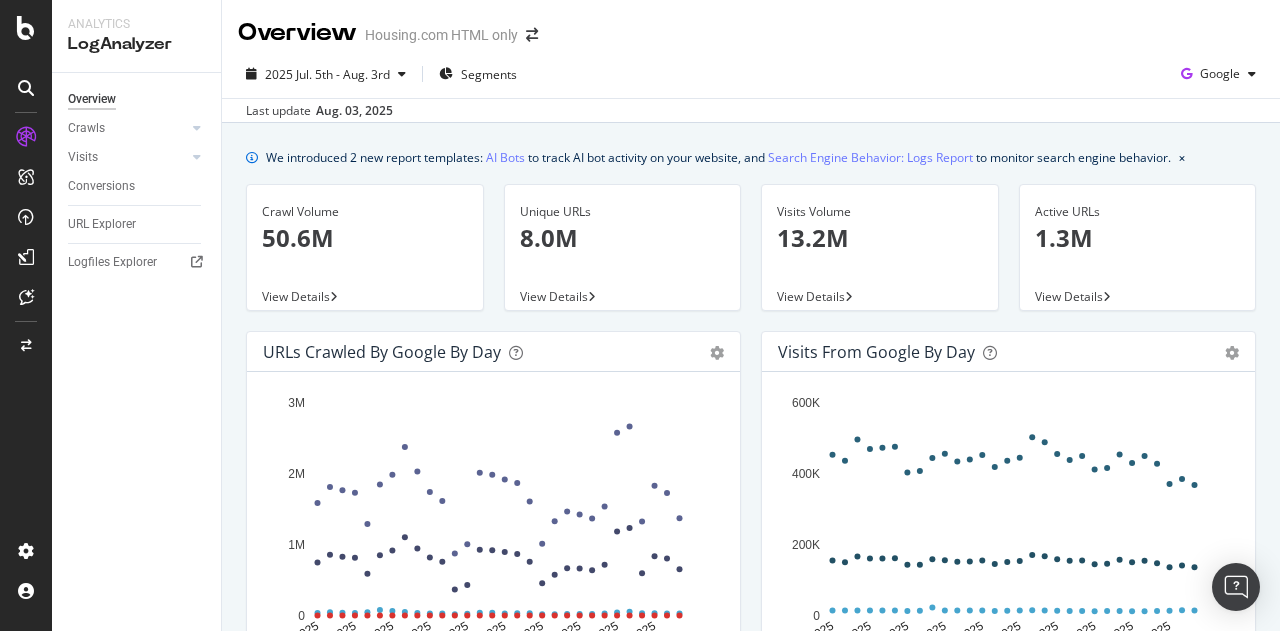 scroll, scrollTop: 36, scrollLeft: 0, axis: vertical 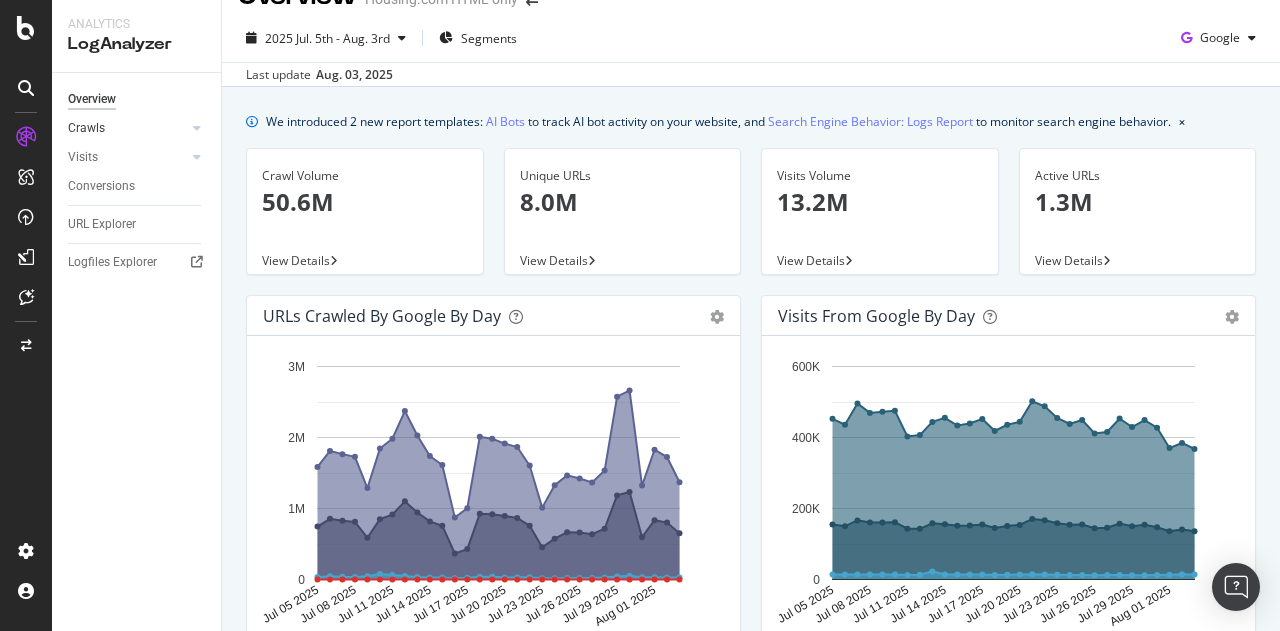 click at bounding box center [177, 128] 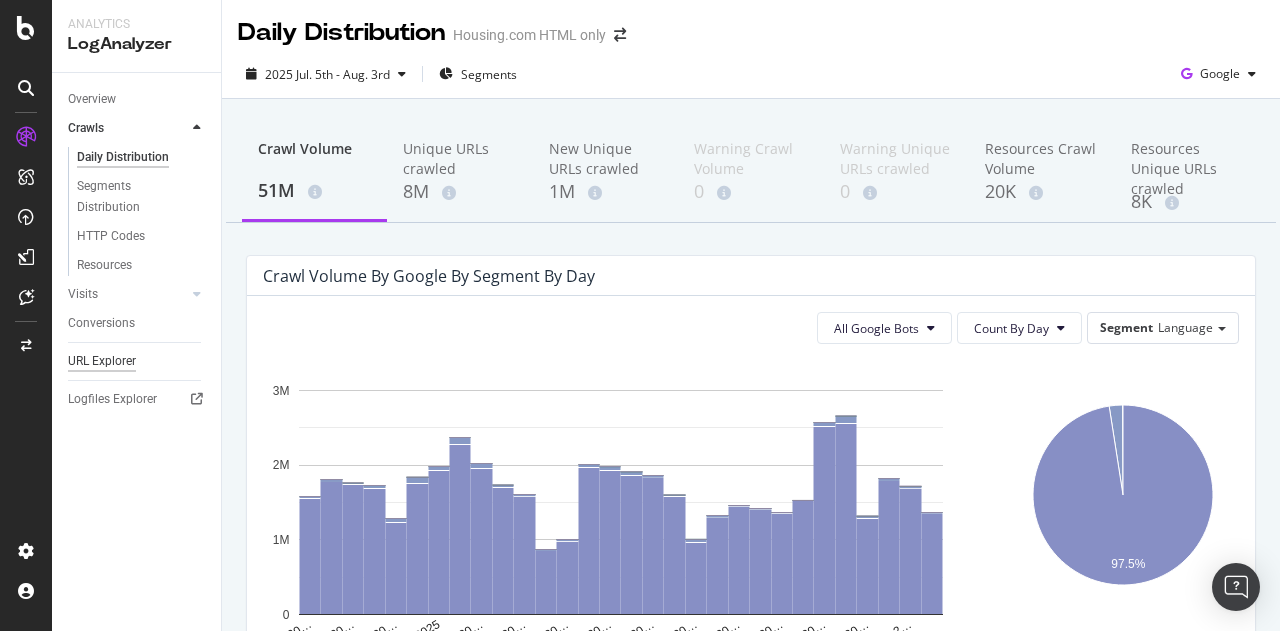 click on "URL Explorer" at bounding box center [102, 361] 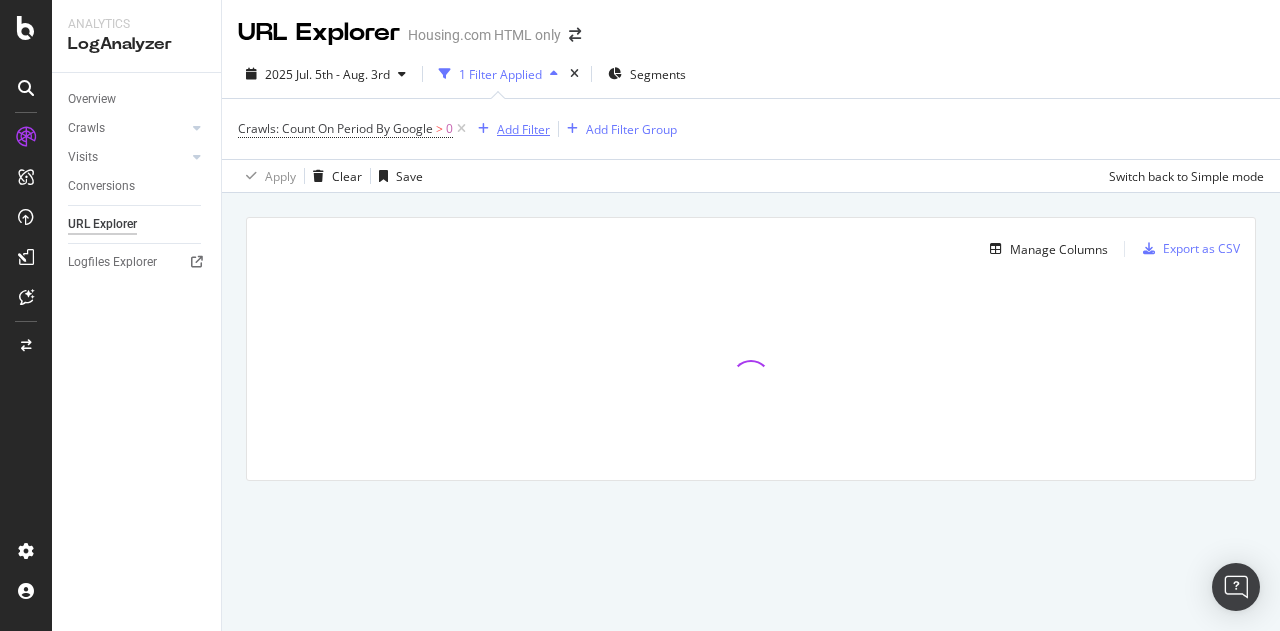 click on "Add Filter" at bounding box center (523, 129) 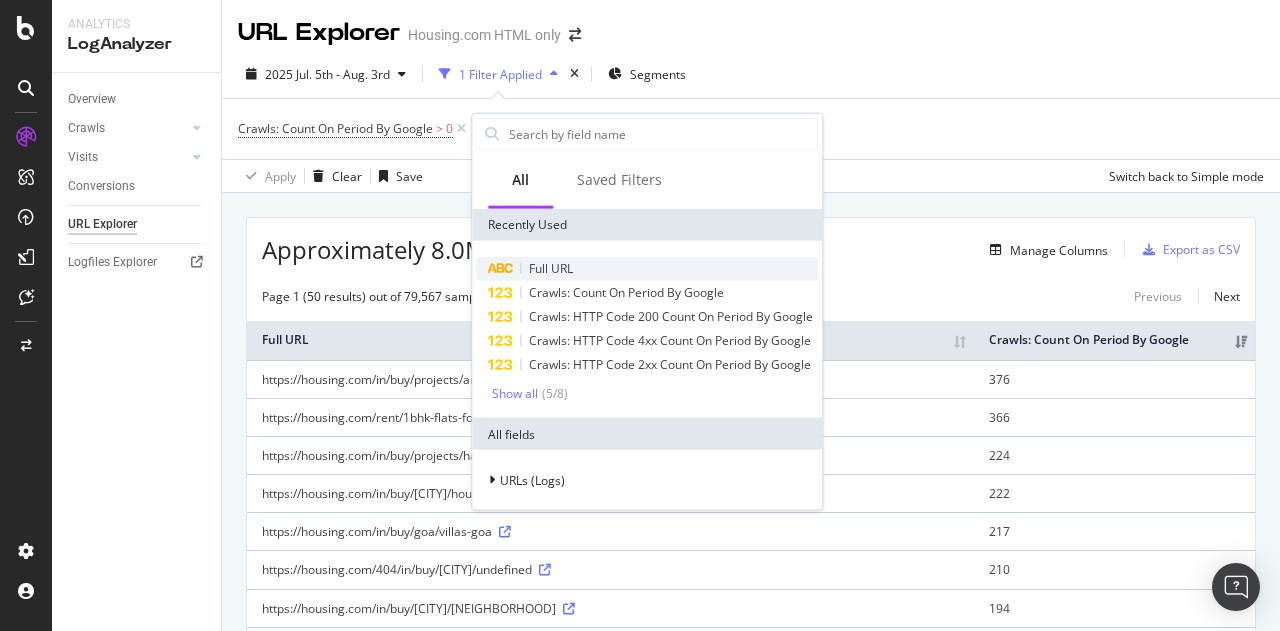 click on "Full URL" at bounding box center (551, 268) 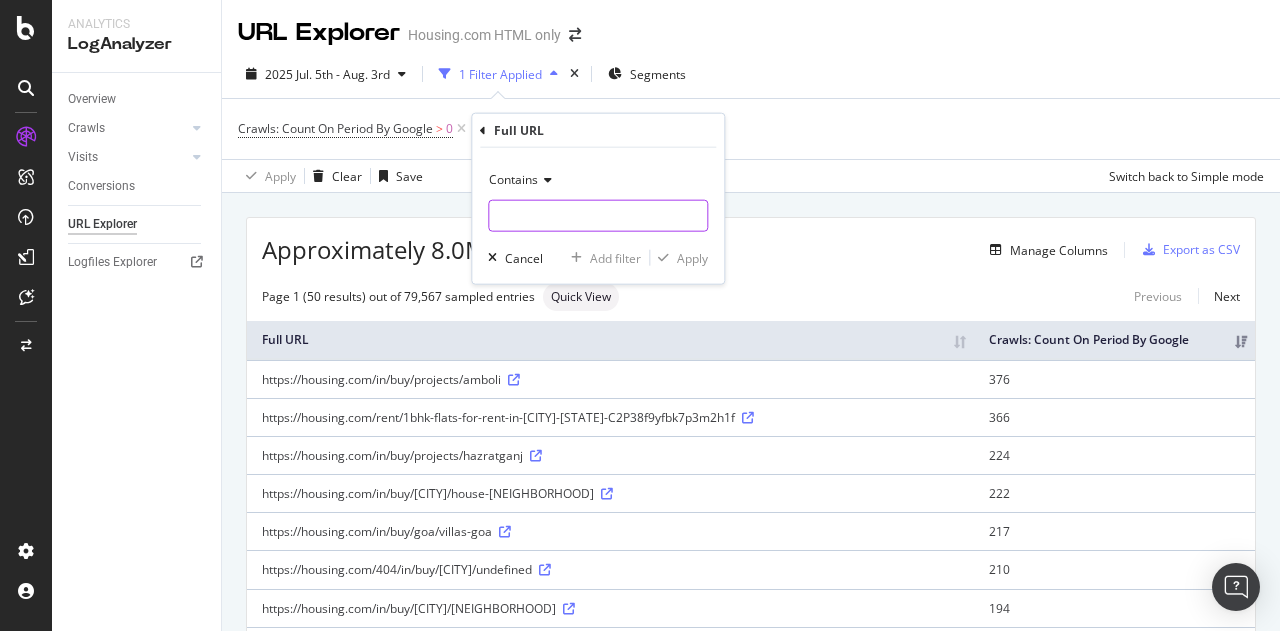 paste on "/rent/withoutbrokerage-flats-for-rent-in-[CITY]-[STATE]-D2P268dw8h2rtw7ykpy" 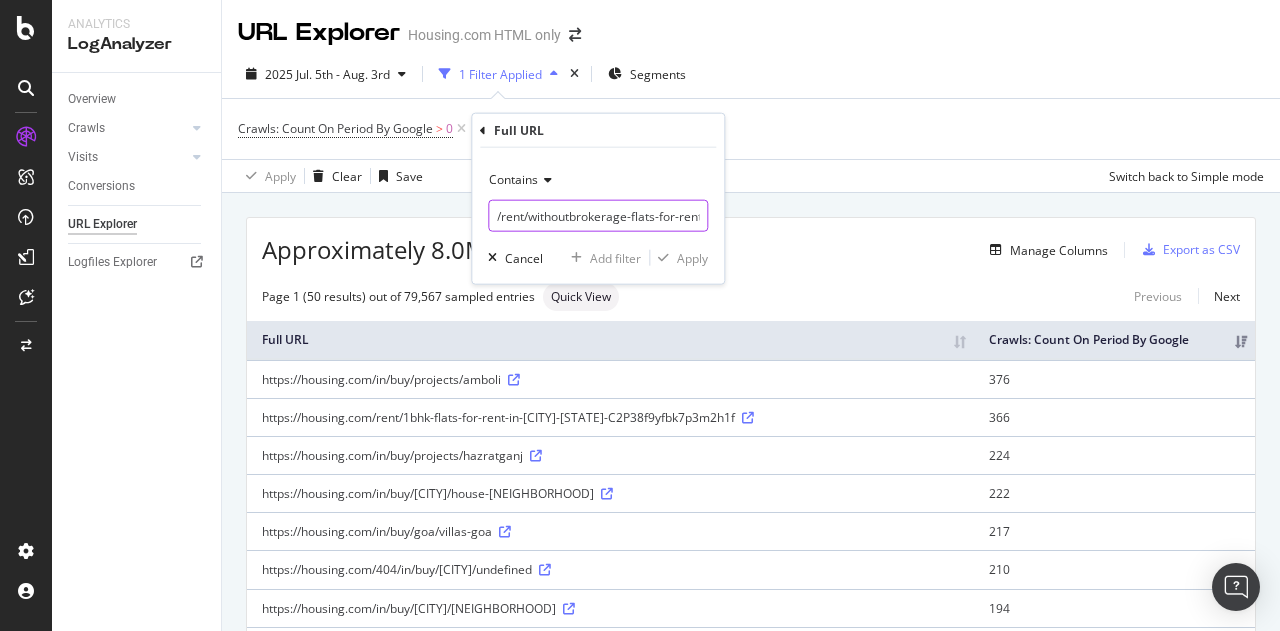 scroll, scrollTop: 0, scrollLeft: 275, axis: horizontal 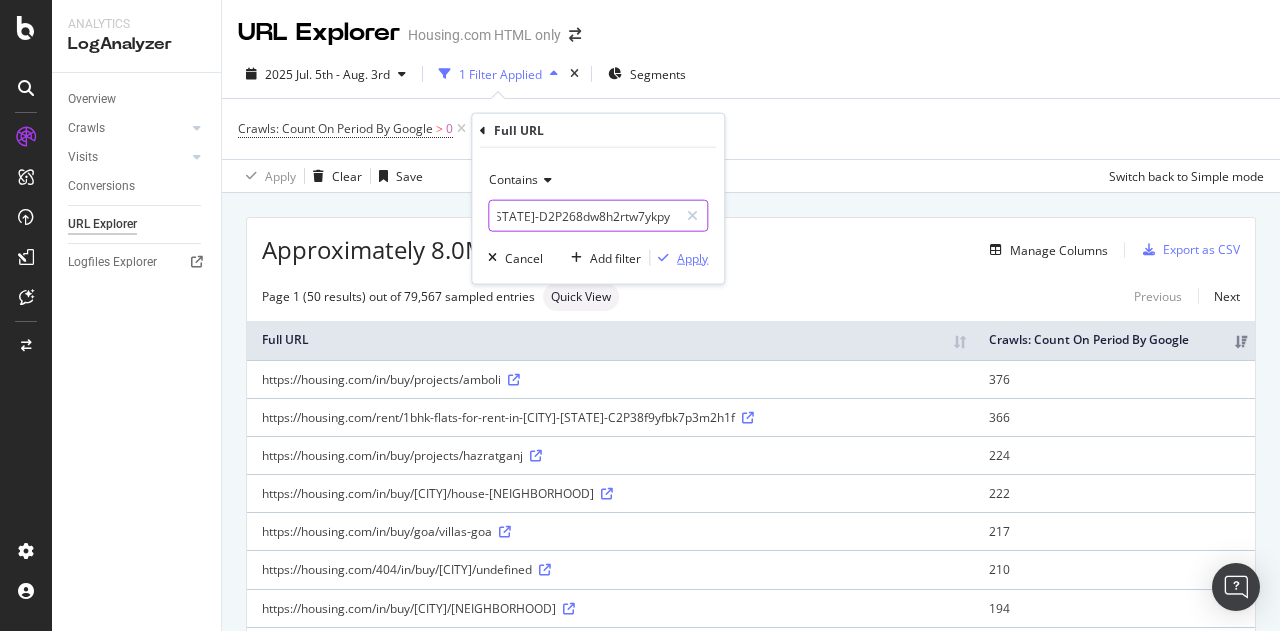 type on "/rent/withoutbrokerage-flats-for-rent-in-[CITY]-[STATE]-D2P268dw8h2rtw7ykpy" 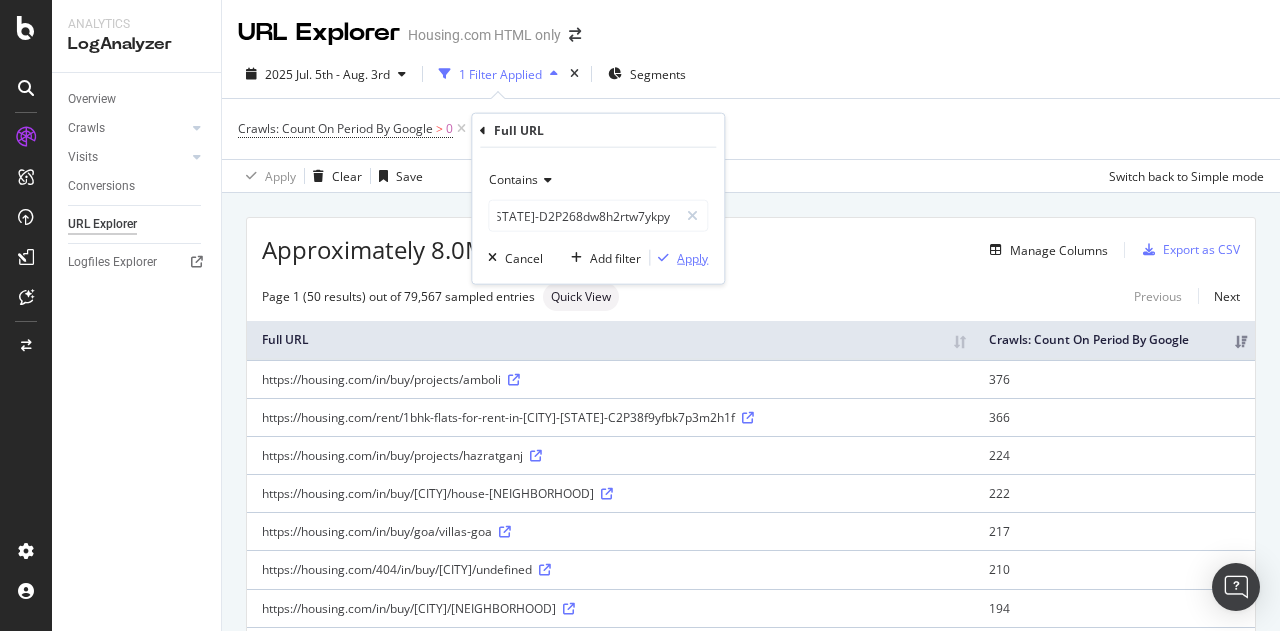 scroll, scrollTop: 0, scrollLeft: 0, axis: both 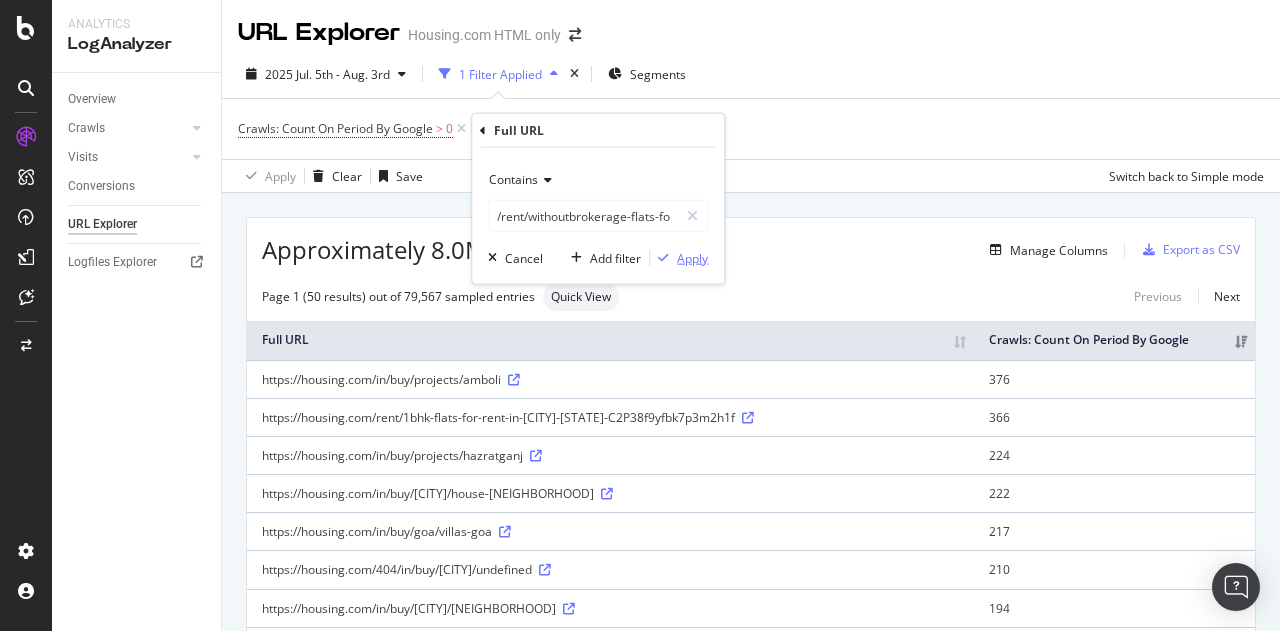 click on "Apply" at bounding box center [692, 257] 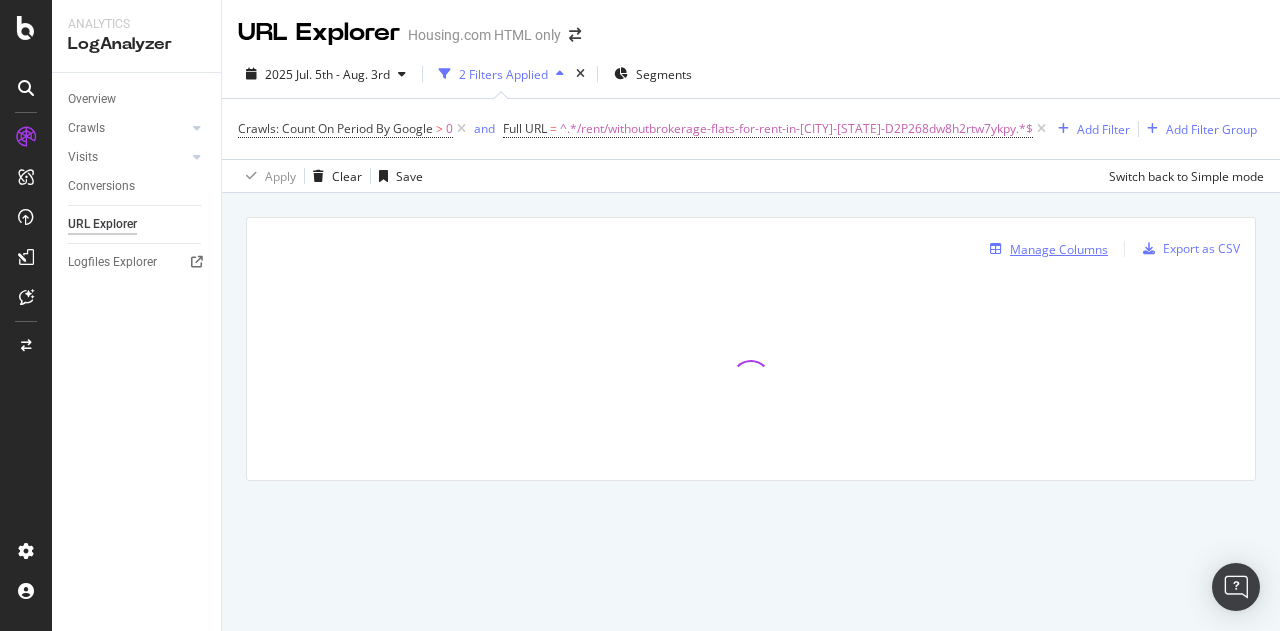 click on "Manage Columns" at bounding box center [1059, 249] 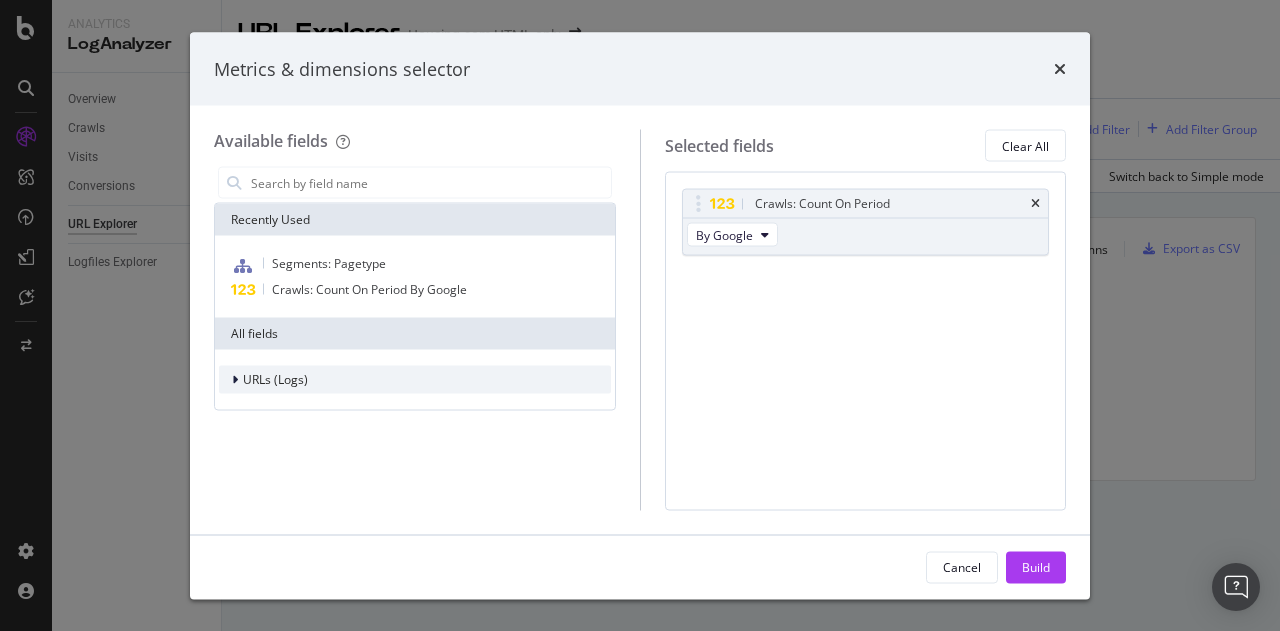 click on "URLs (Logs)" at bounding box center [263, 380] 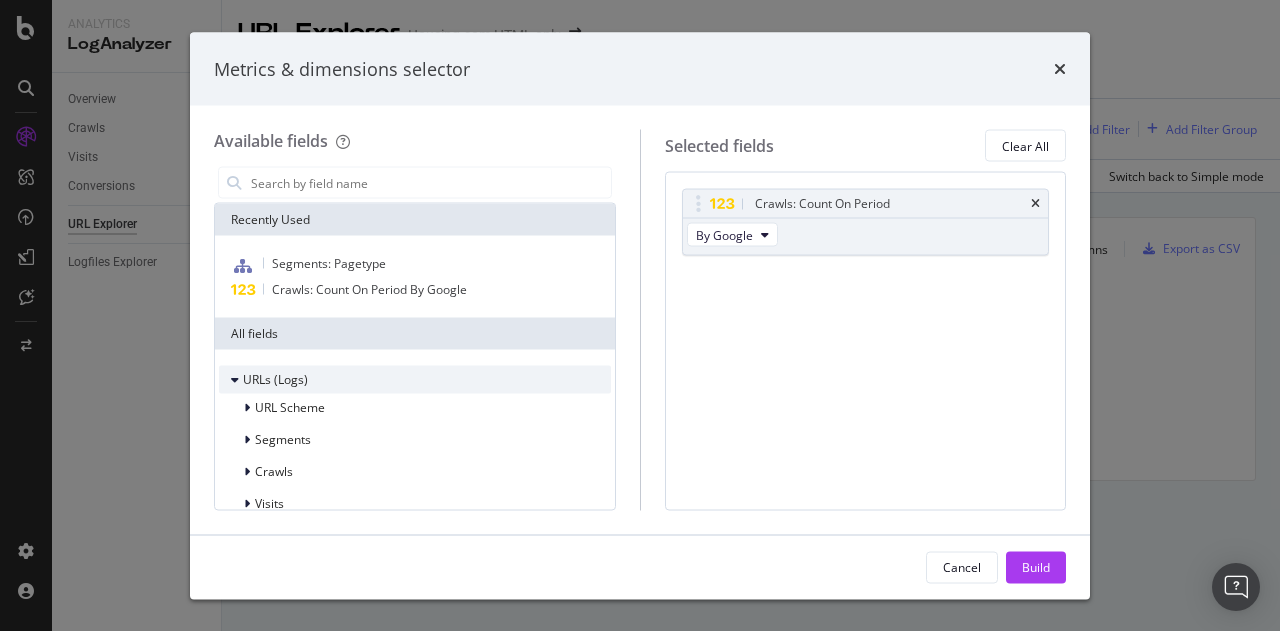 scroll, scrollTop: 23, scrollLeft: 0, axis: vertical 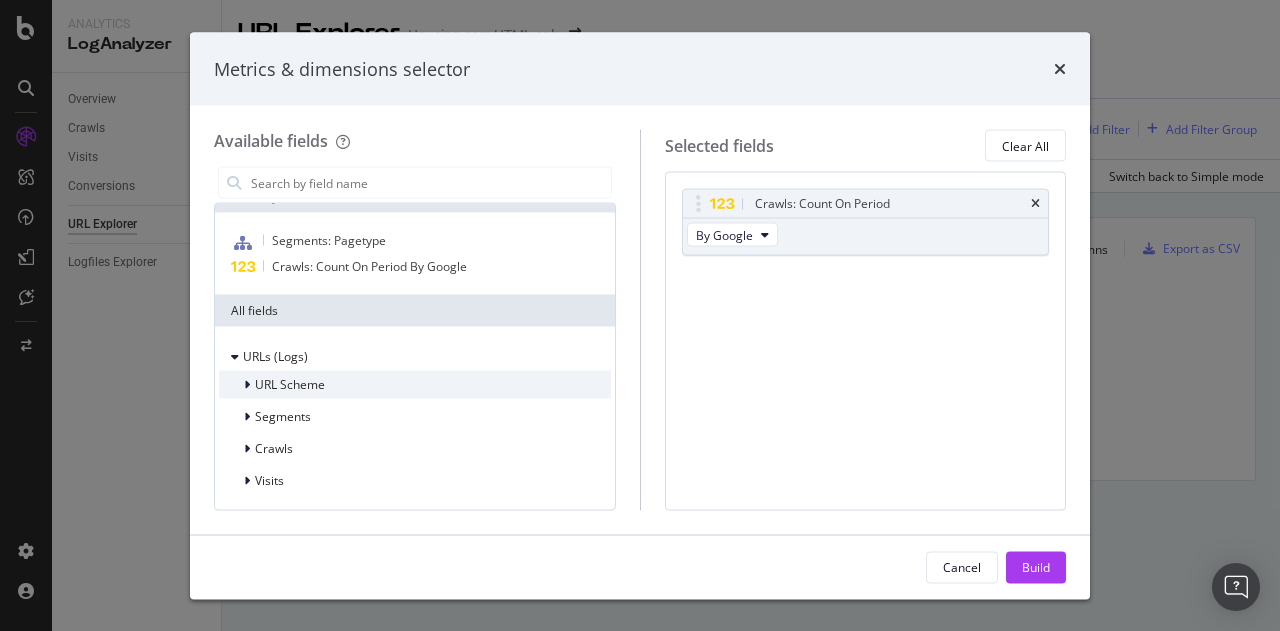 click at bounding box center [247, 385] 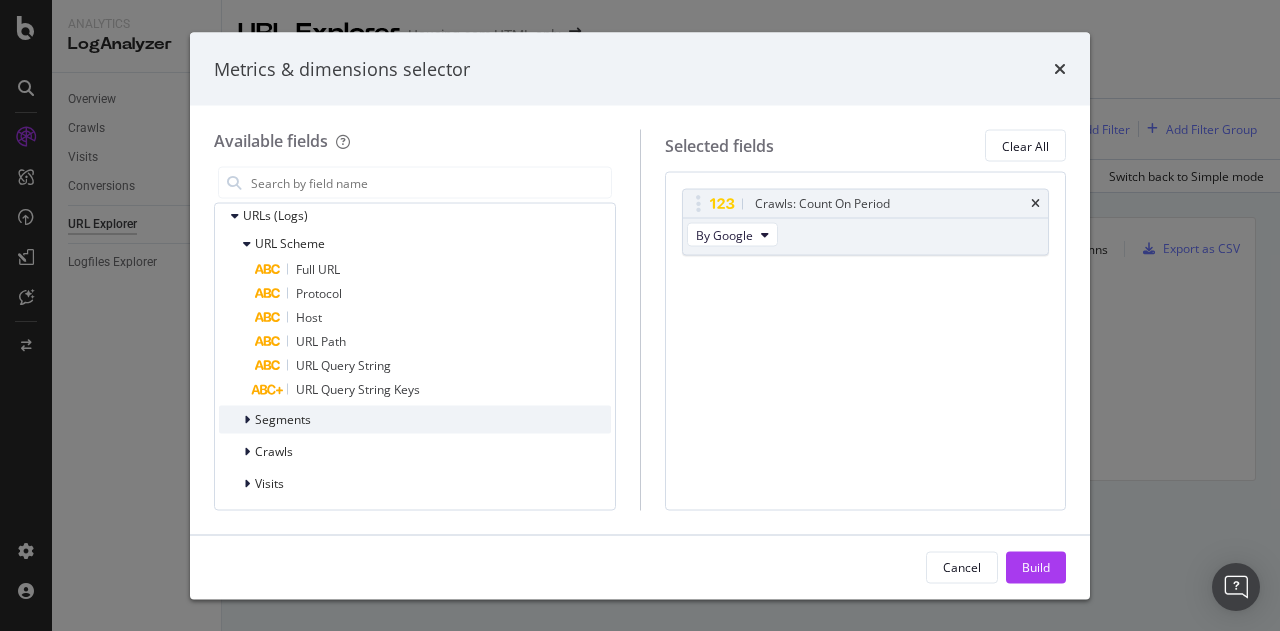 scroll, scrollTop: 165, scrollLeft: 0, axis: vertical 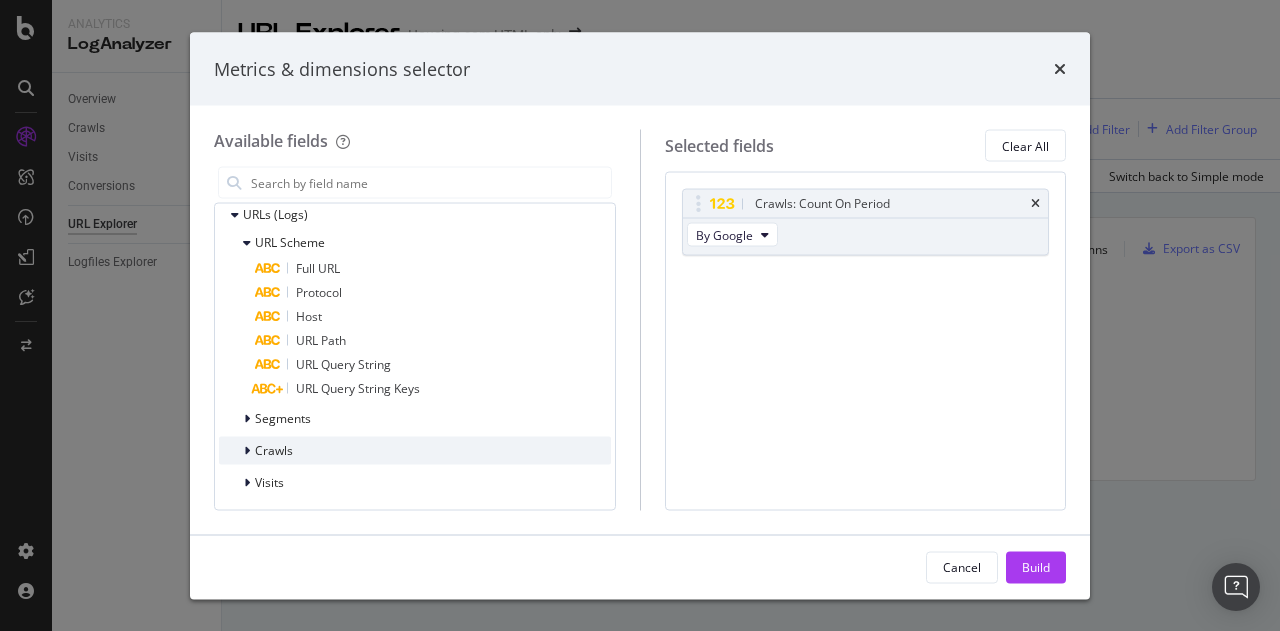 click on "Crawls" at bounding box center (415, 451) 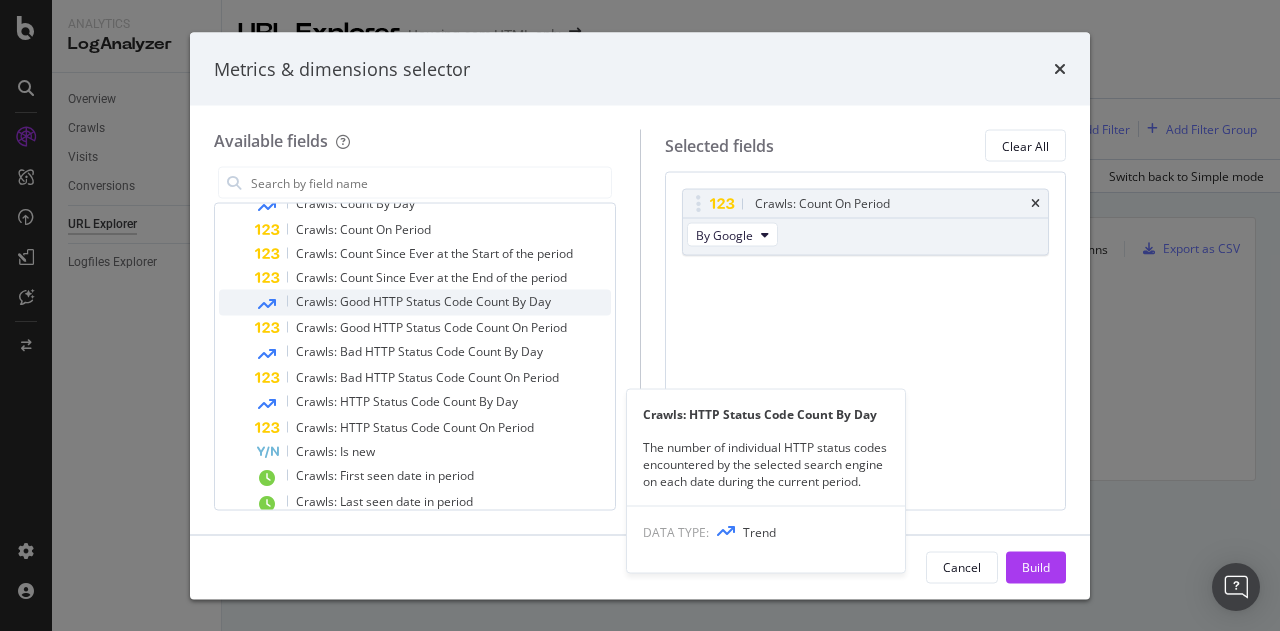 scroll, scrollTop: 439, scrollLeft: 0, axis: vertical 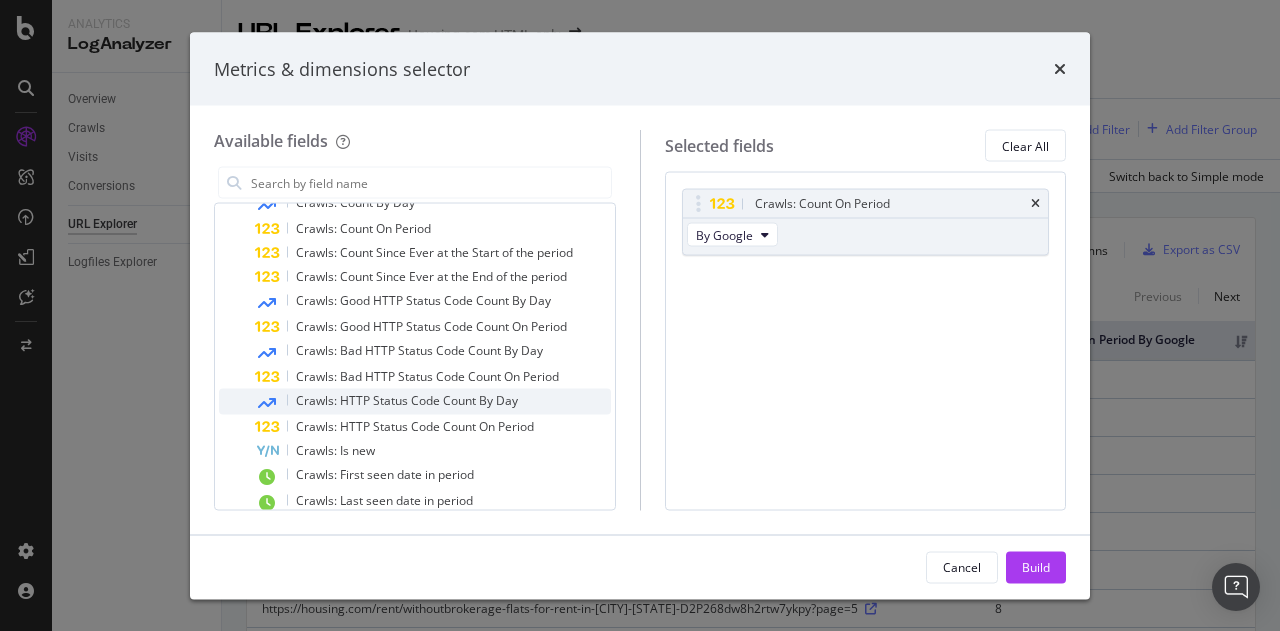 click on "Crawls: HTTP Status Code Count By Day" at bounding box center (407, 400) 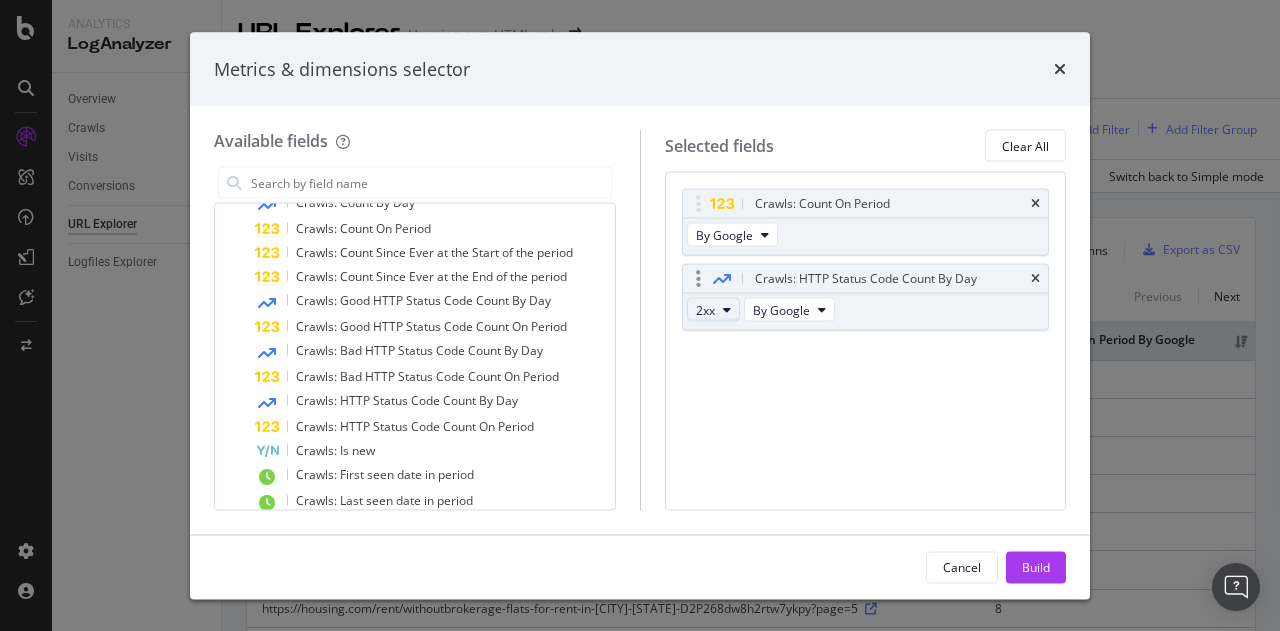click on "2xx" at bounding box center (713, 310) 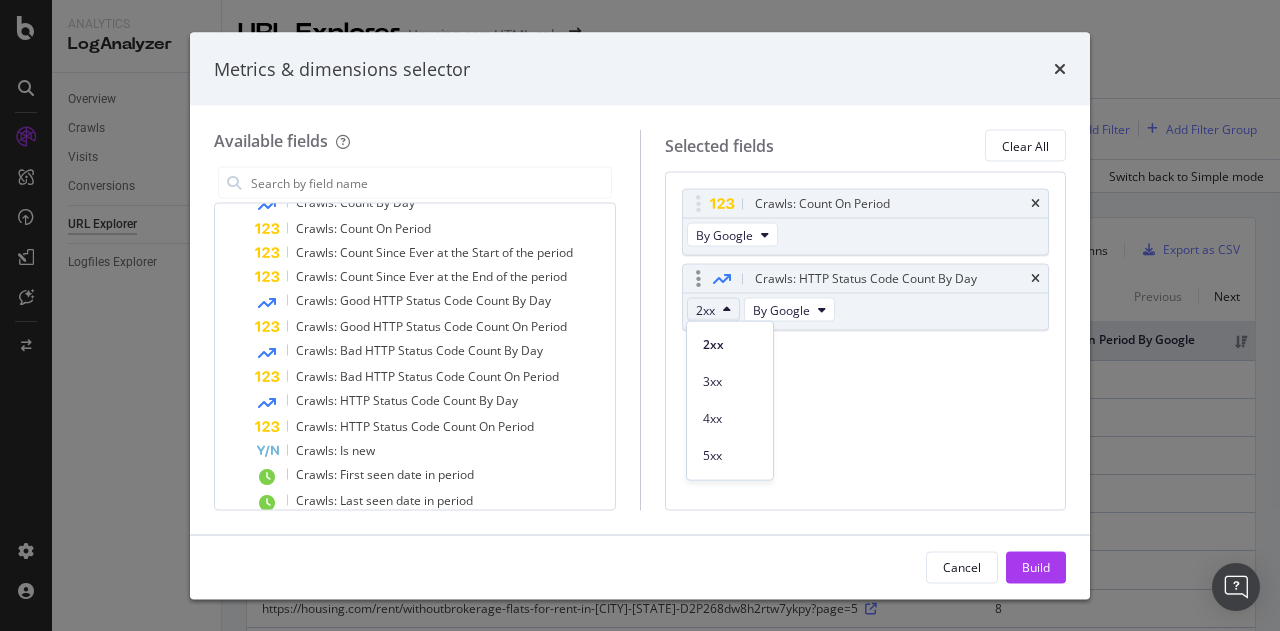 click on "2xx" at bounding box center [713, 310] 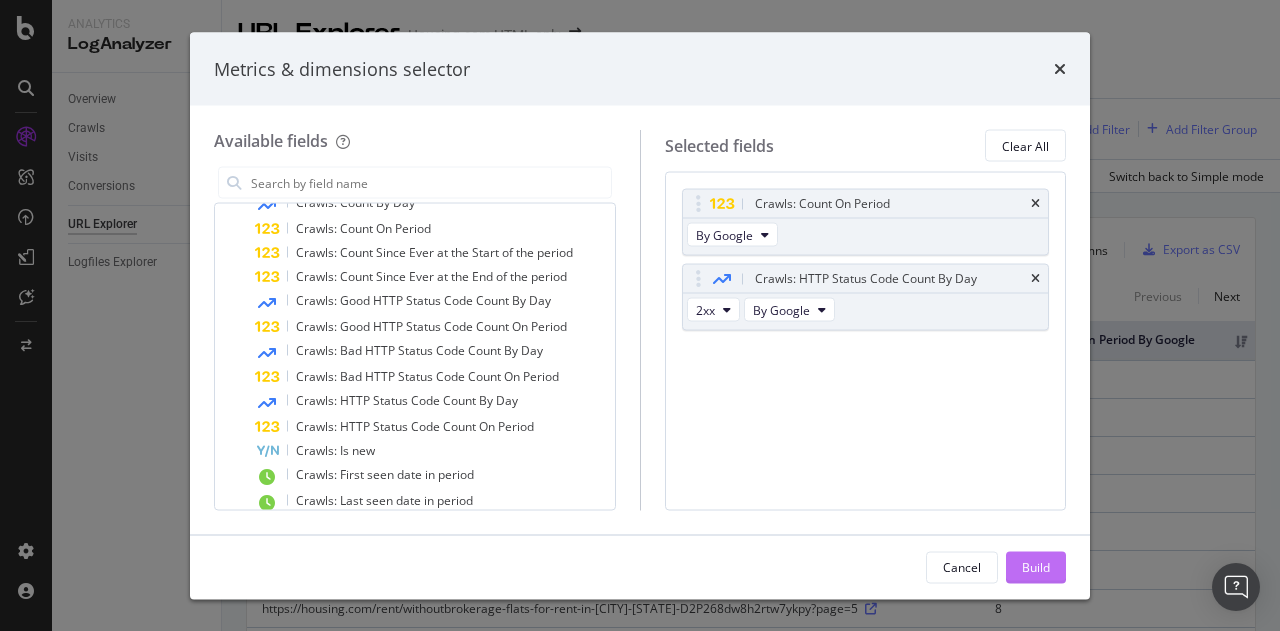 click on "Build" at bounding box center (1036, 566) 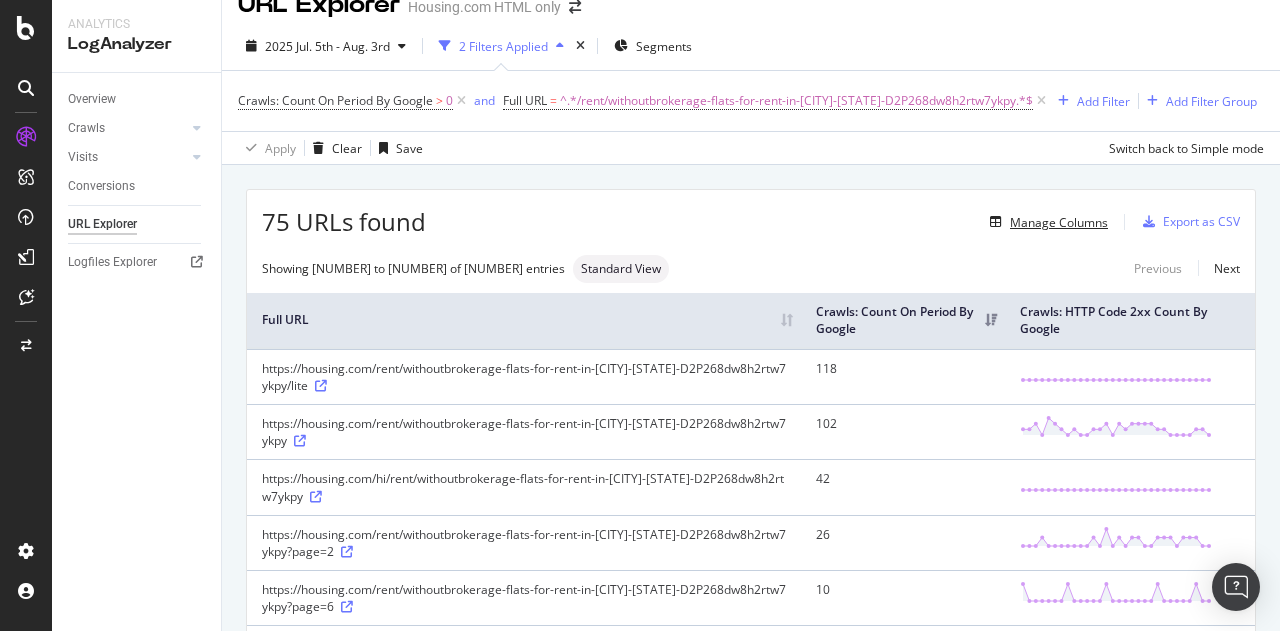 scroll, scrollTop: 29, scrollLeft: 0, axis: vertical 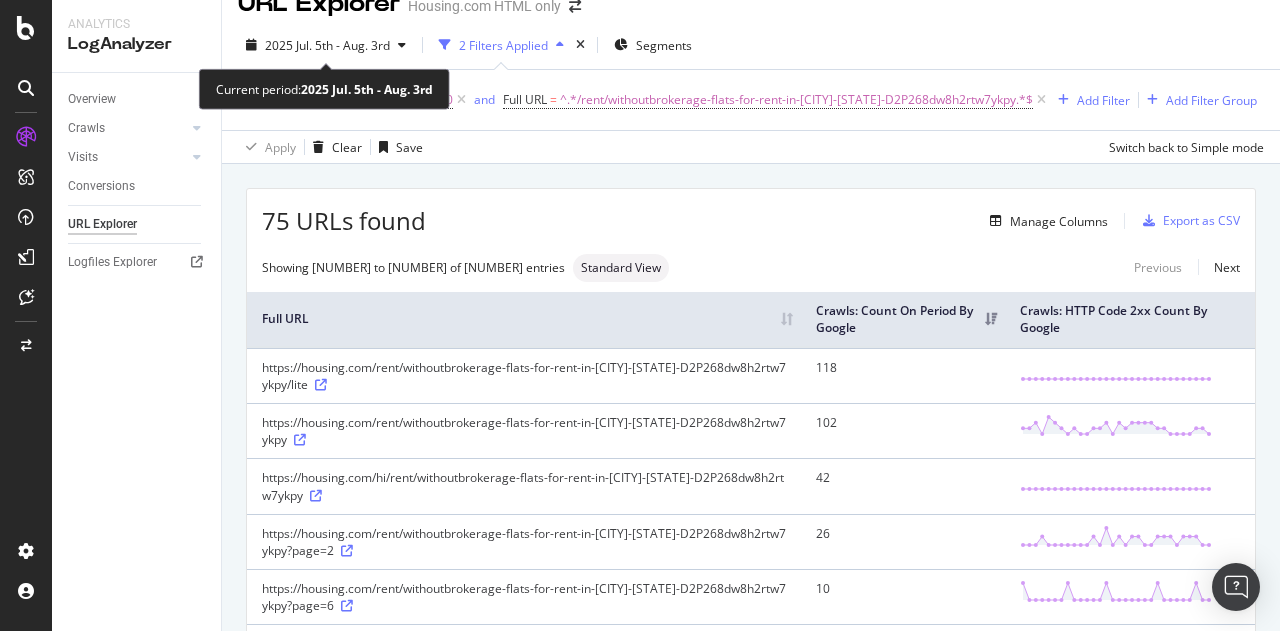 click on "[DATE] - [DATE] [NUMBER] Filters Applied Segments" at bounding box center [751, 49] 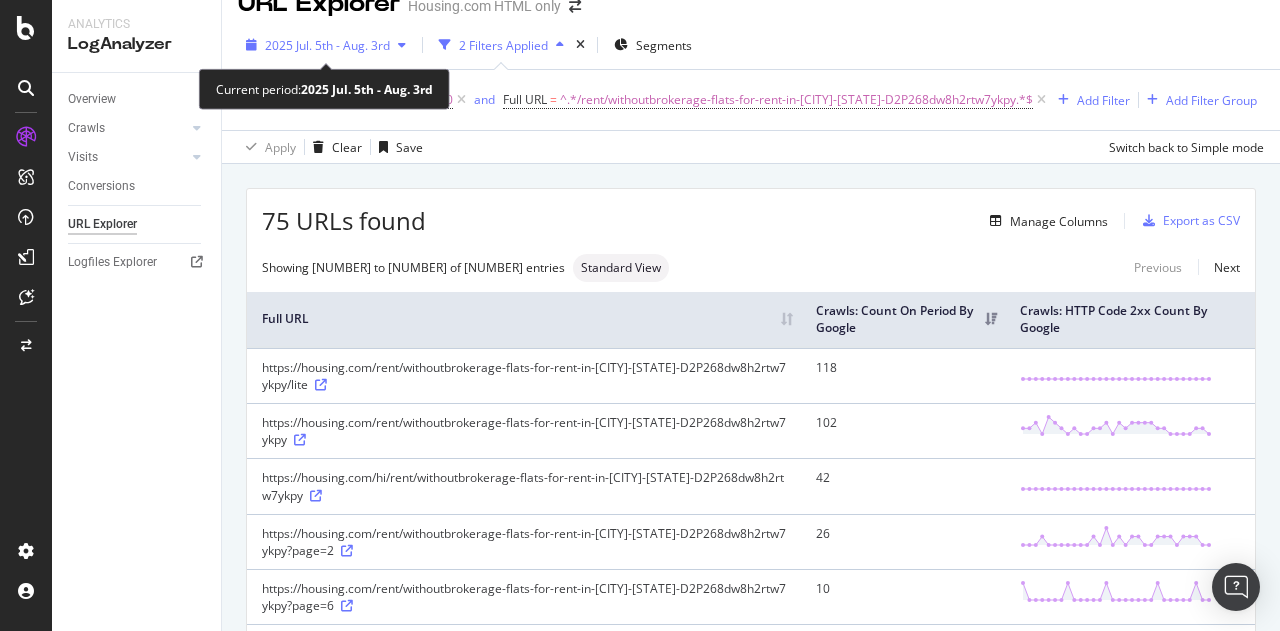 click on "2025 Jul. 5th - Aug. 3rd" at bounding box center [327, 45] 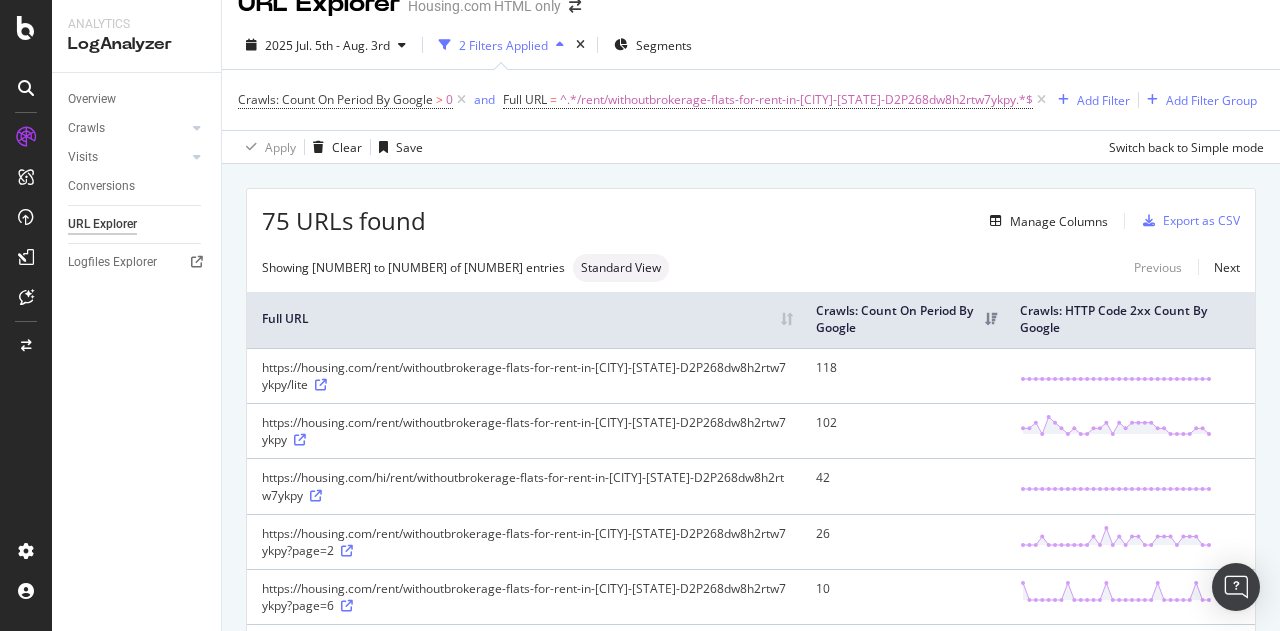 click on "Apply Clear Save Switch back to Simple mode" at bounding box center (751, 146) 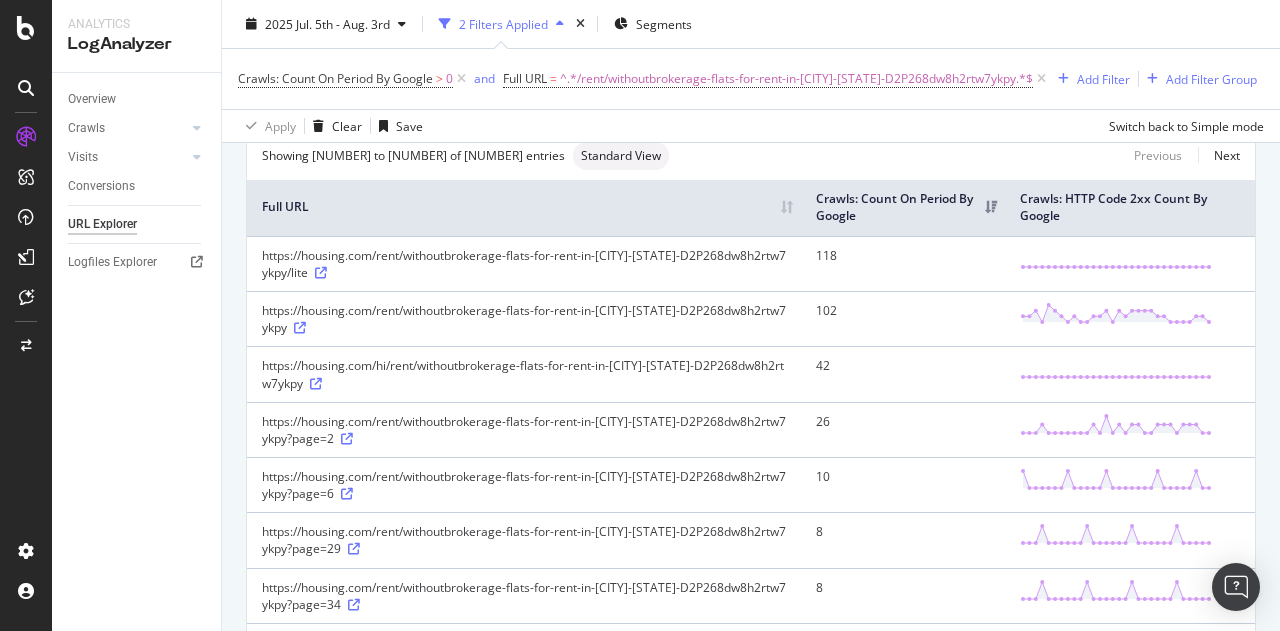 scroll, scrollTop: 140, scrollLeft: 0, axis: vertical 